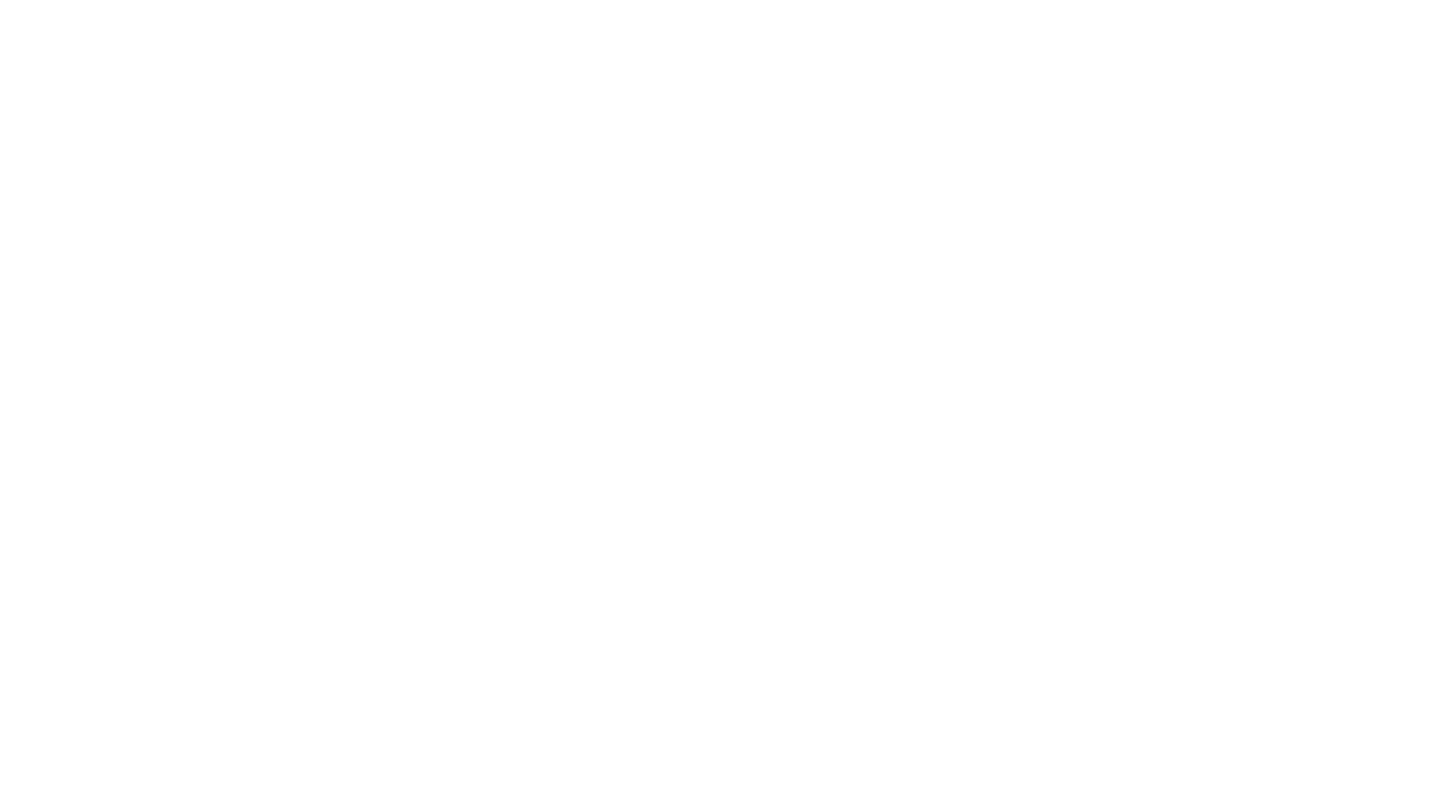 scroll, scrollTop: 0, scrollLeft: 0, axis: both 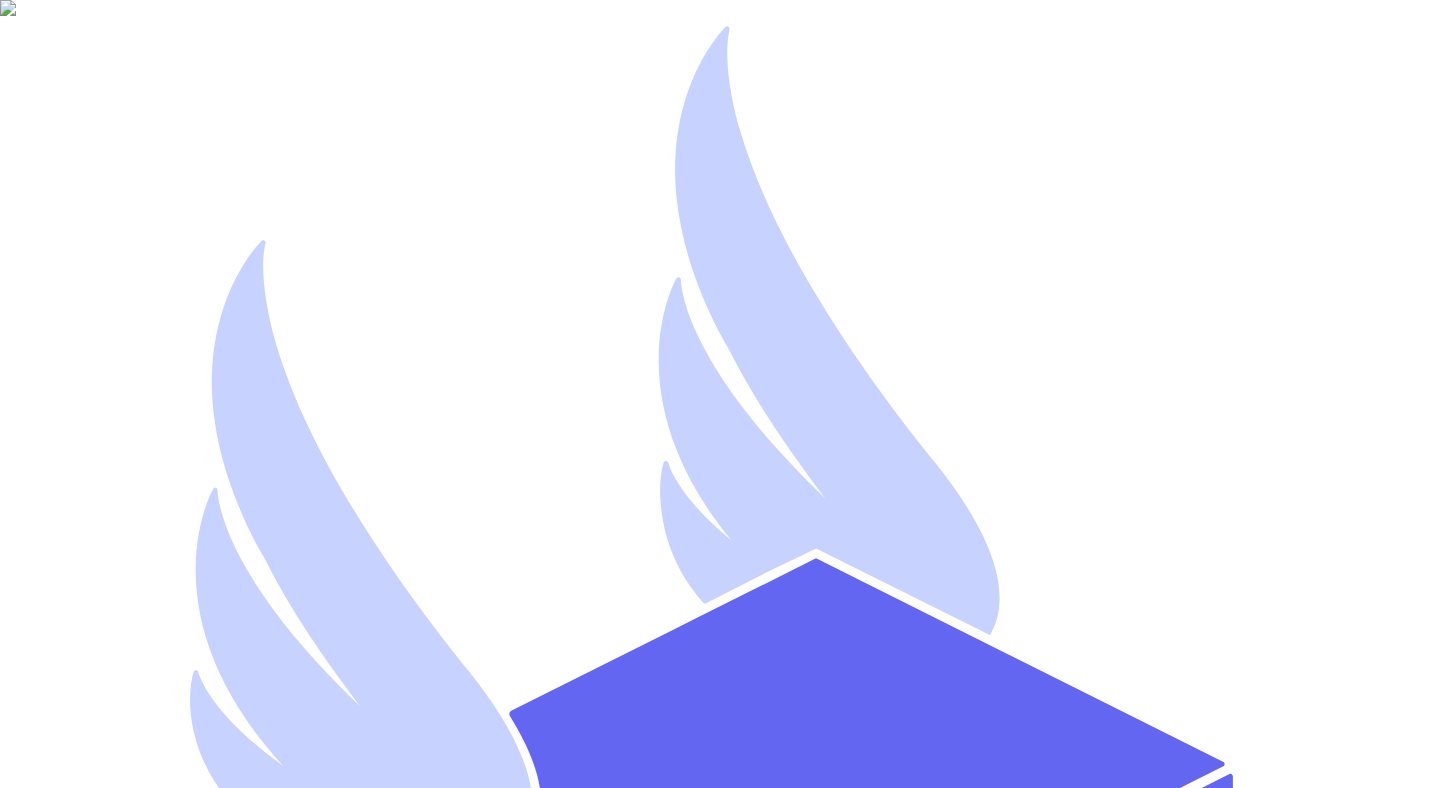 click on "Email Address *" at bounding box center (96, 1578) 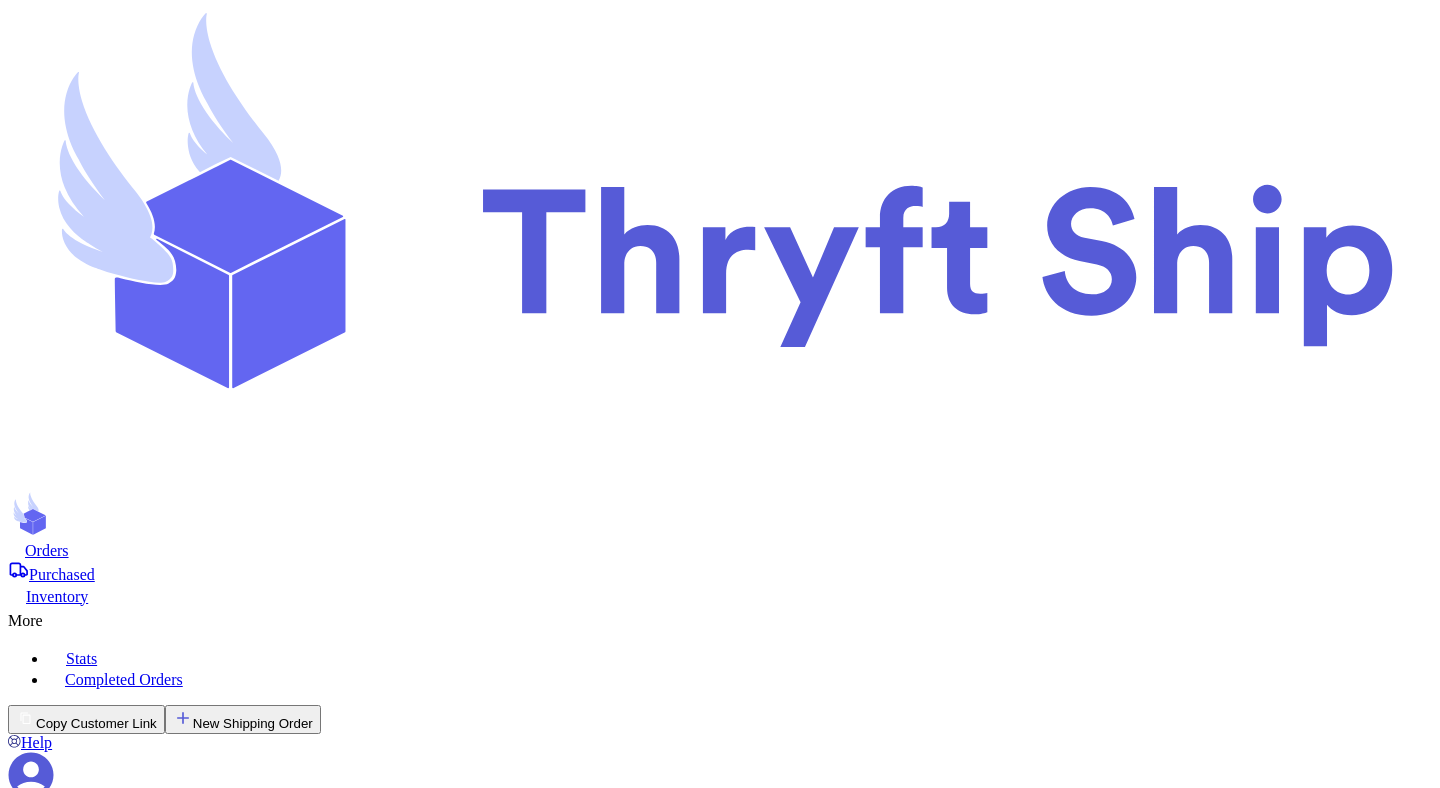 checkbox on "false" 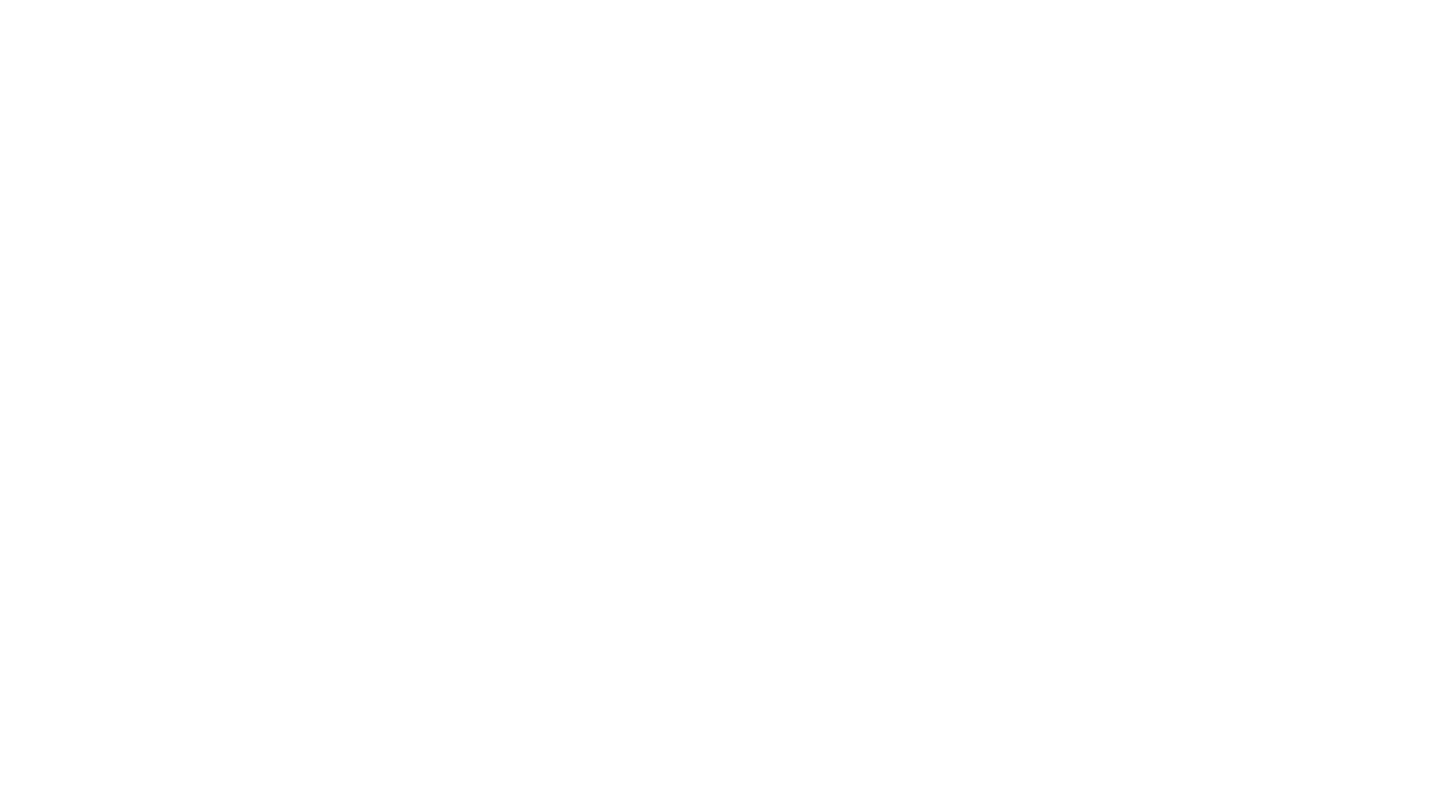 scroll, scrollTop: 0, scrollLeft: 0, axis: both 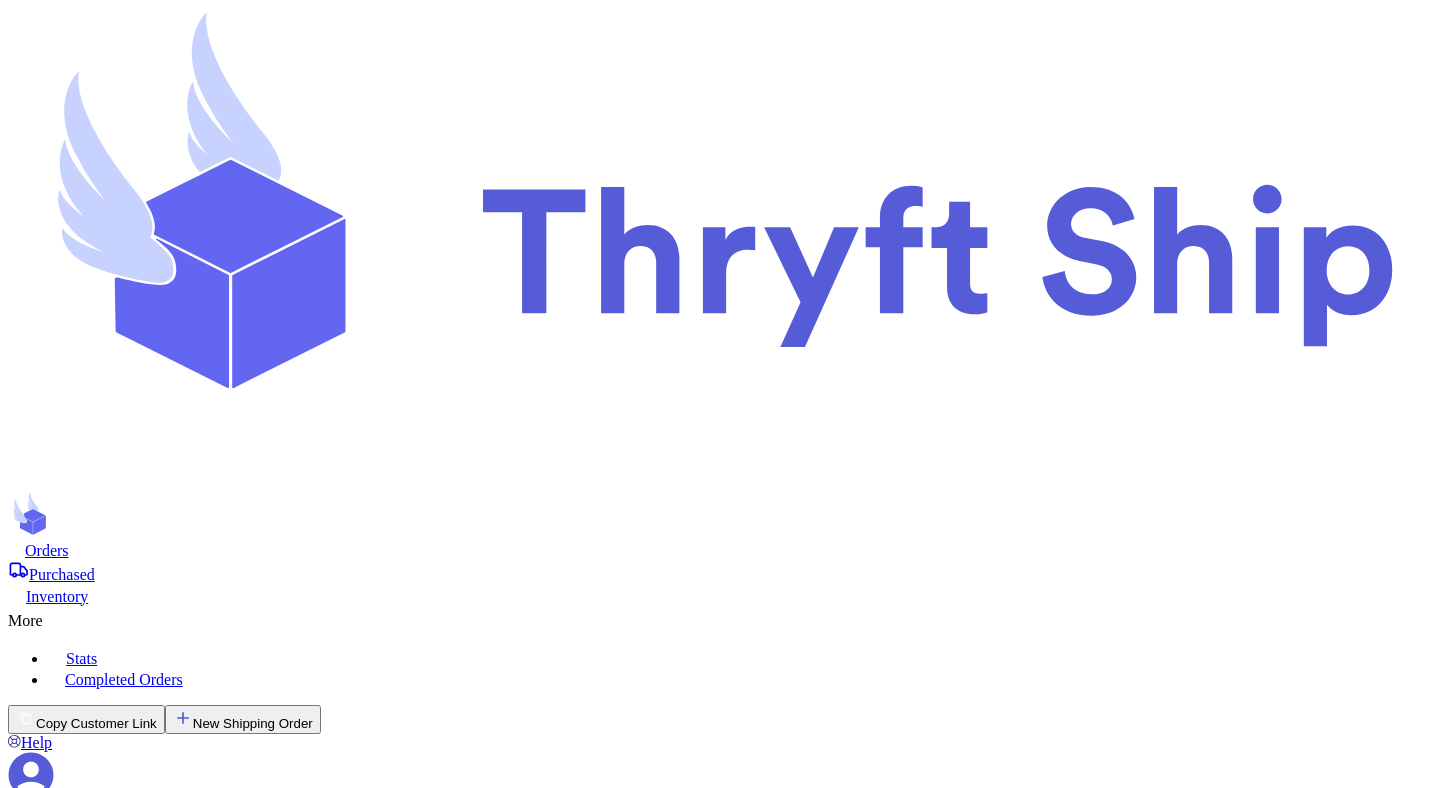 click at bounding box center (96, 2307) 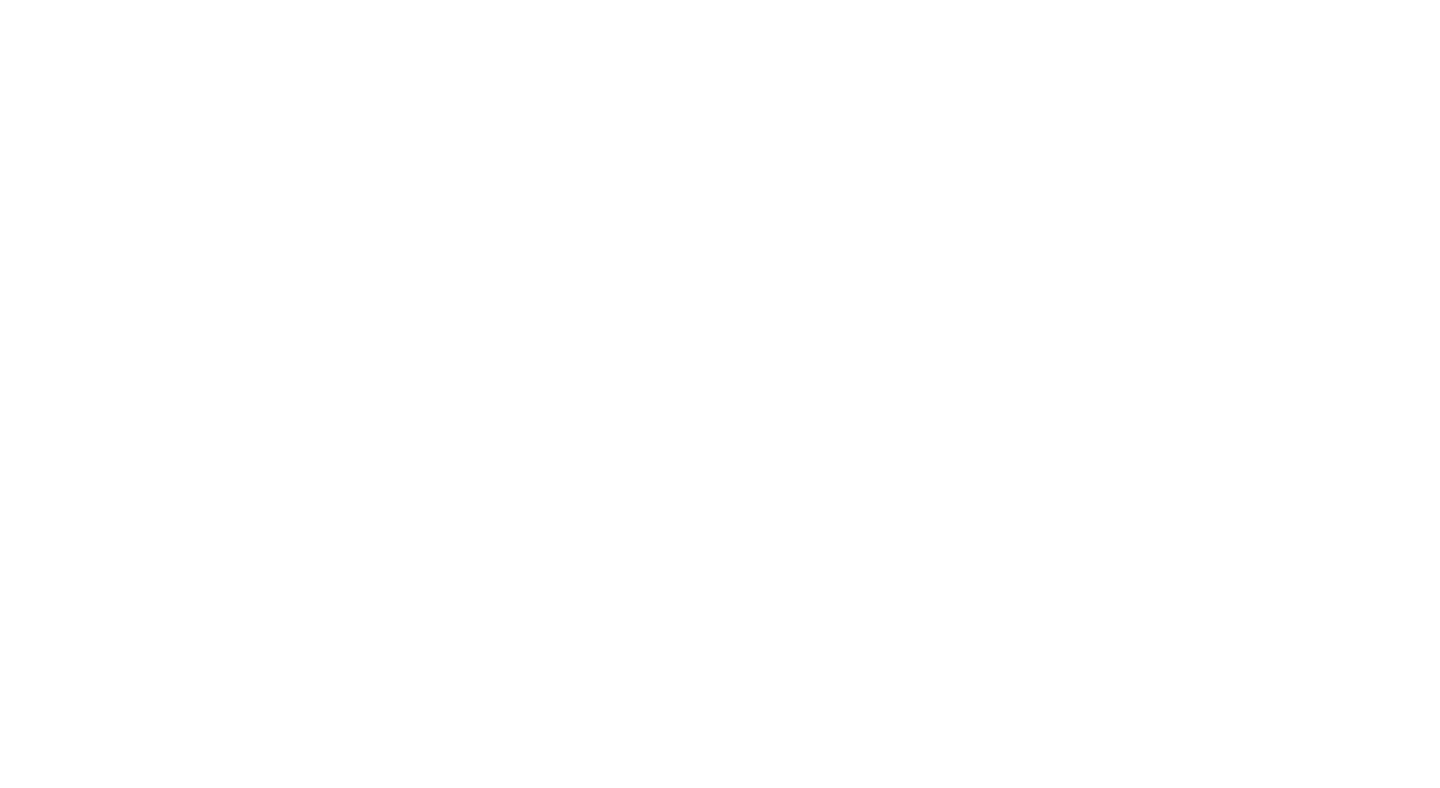 scroll, scrollTop: 0, scrollLeft: 0, axis: both 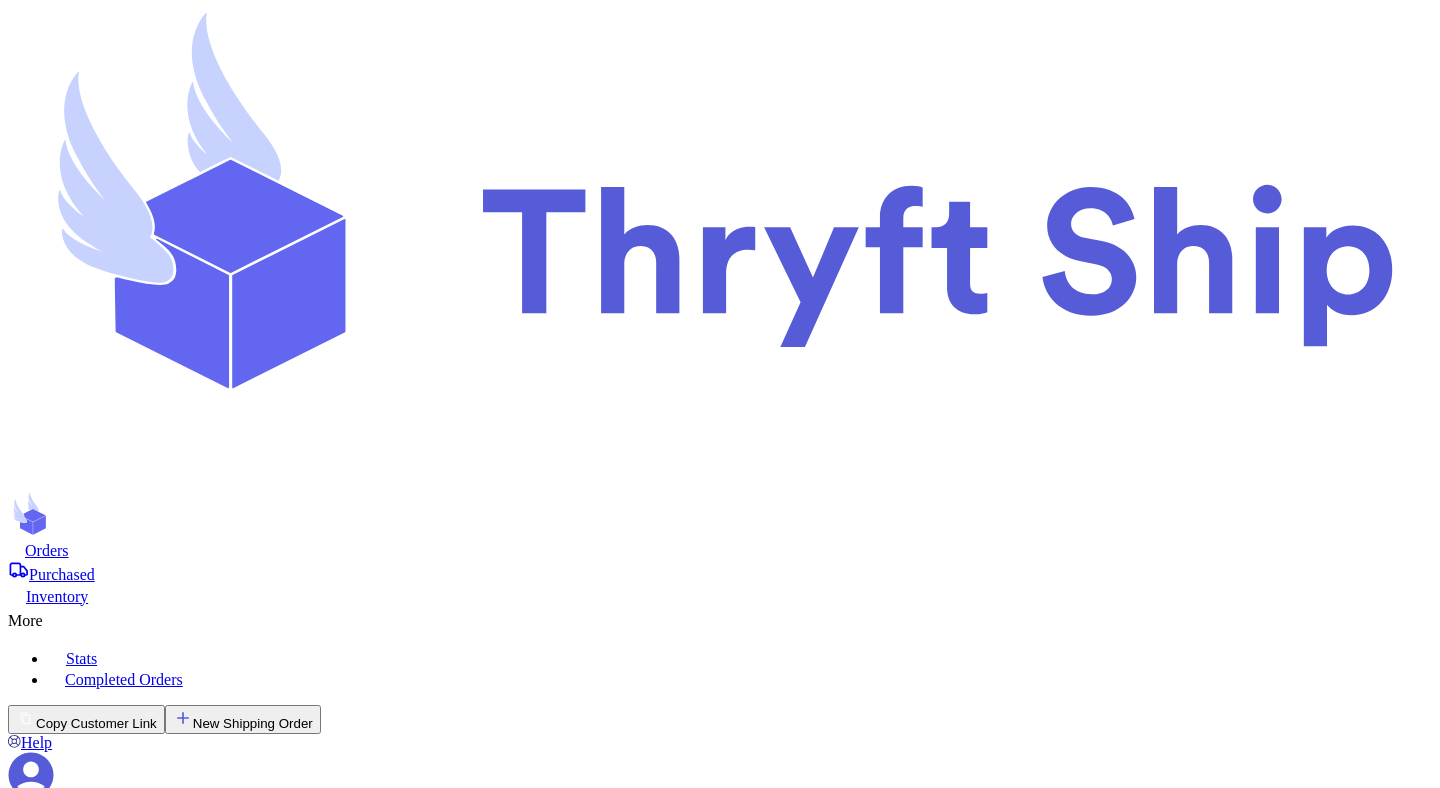 click at bounding box center (96, 2307) 